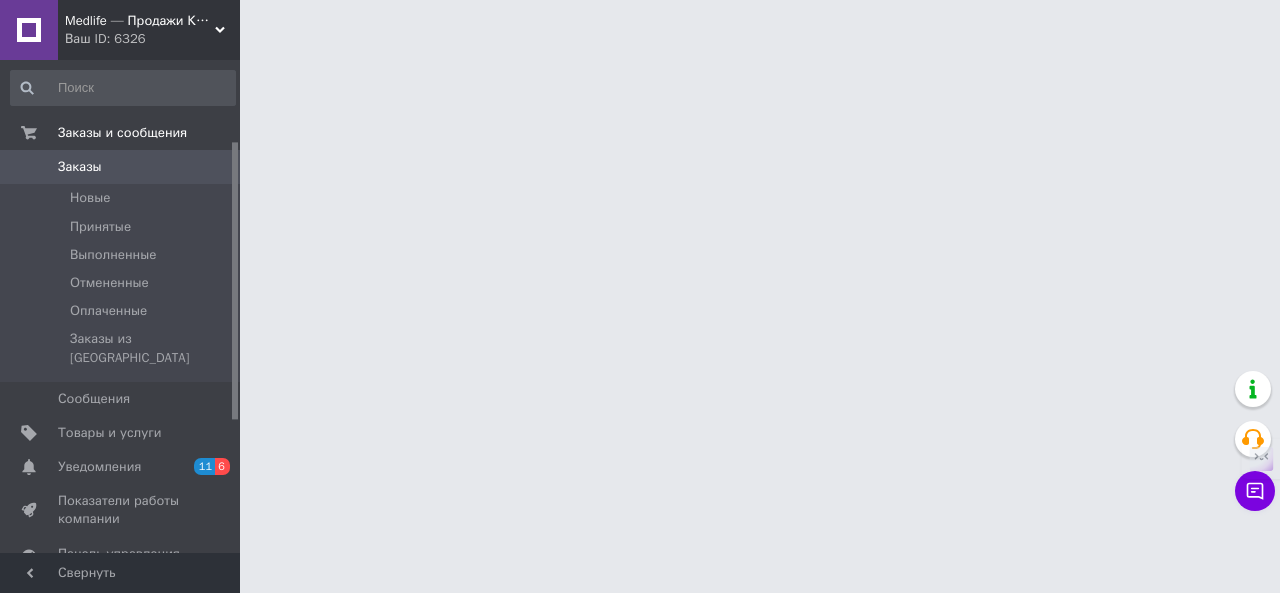 scroll, scrollTop: 0, scrollLeft: 0, axis: both 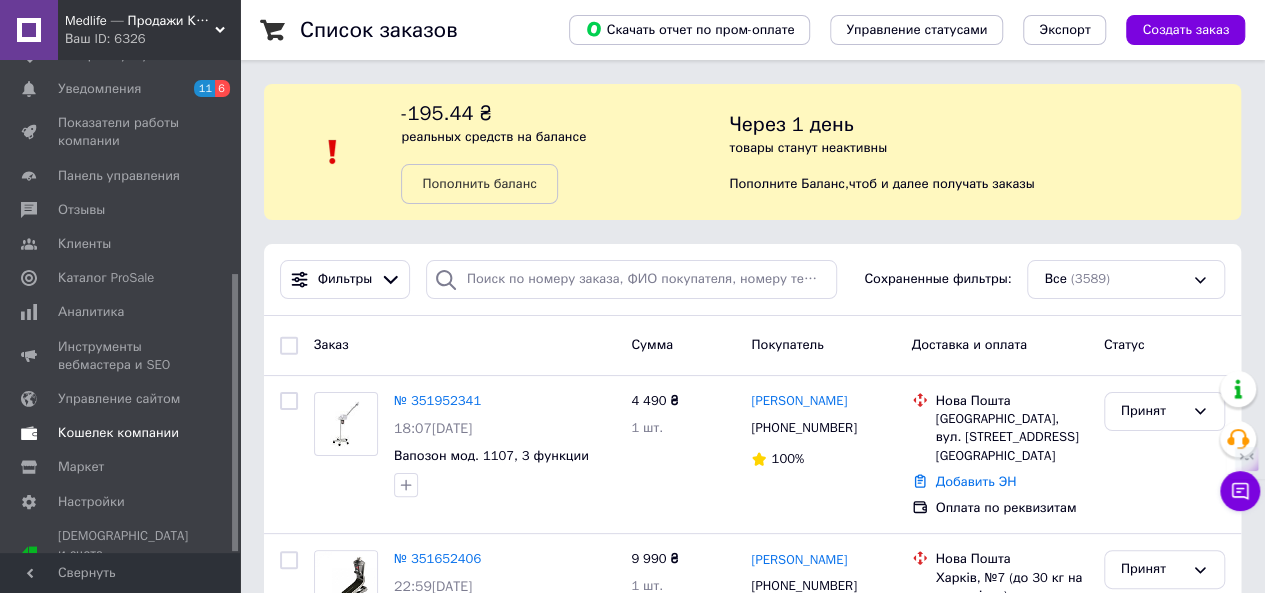 click on "Кошелек компании" at bounding box center (118, 433) 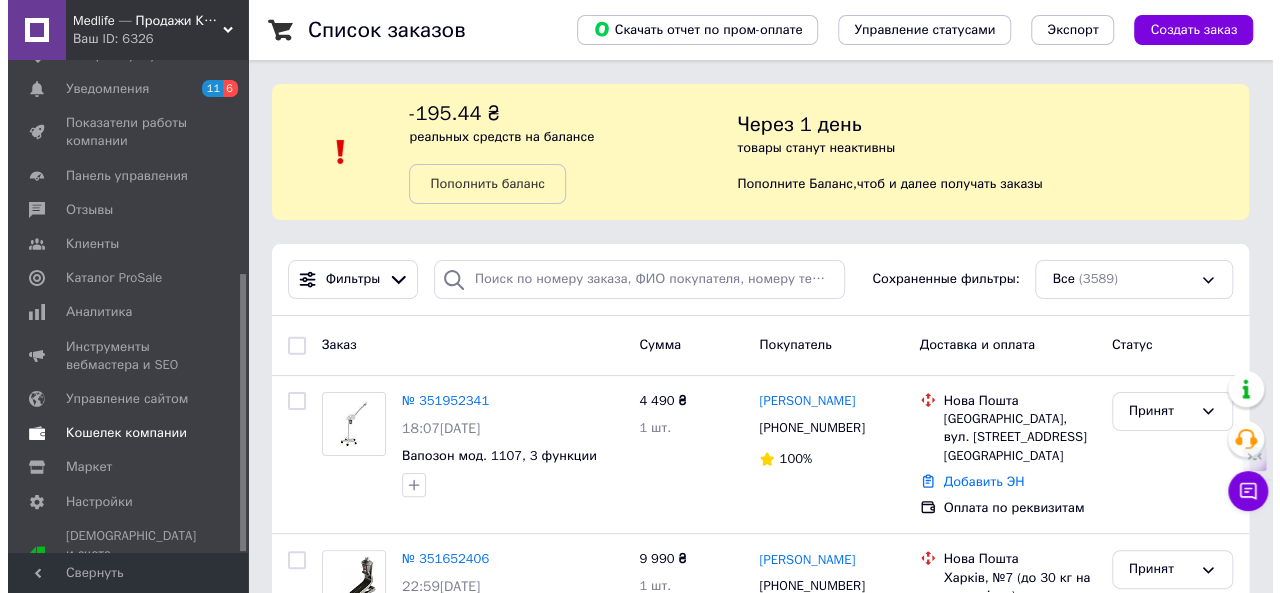 scroll, scrollTop: 130, scrollLeft: 0, axis: vertical 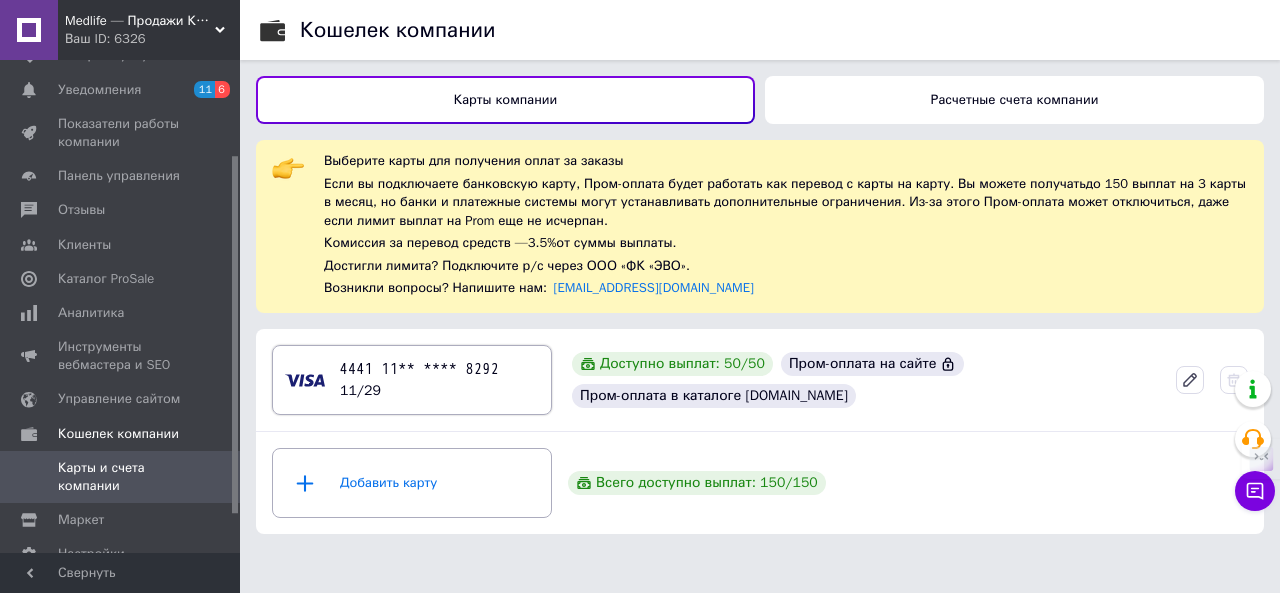 click on "4441 11** **** 8292 11/29" at bounding box center [420, 380] 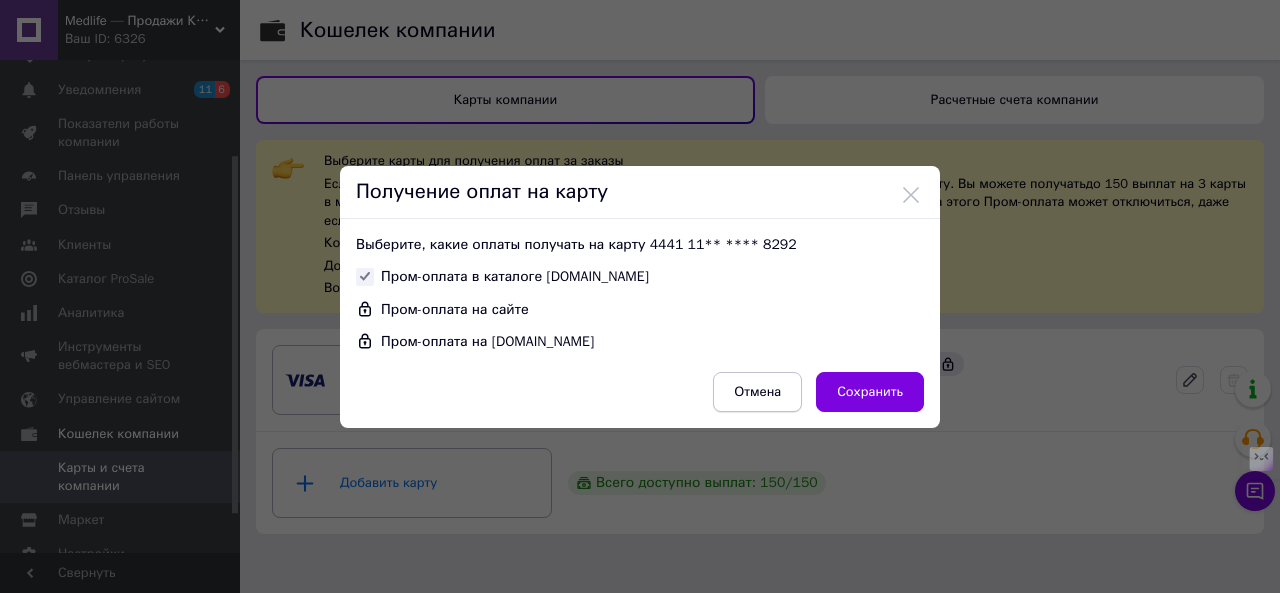 click on "Отмена" at bounding box center [757, 392] 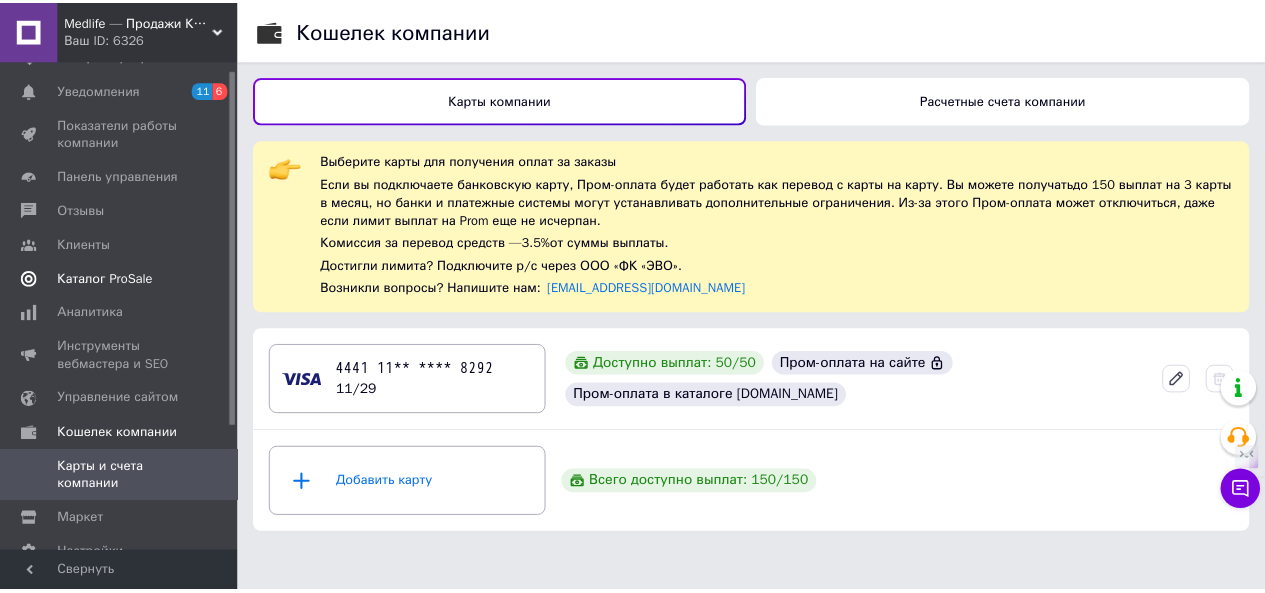 scroll, scrollTop: 0, scrollLeft: 0, axis: both 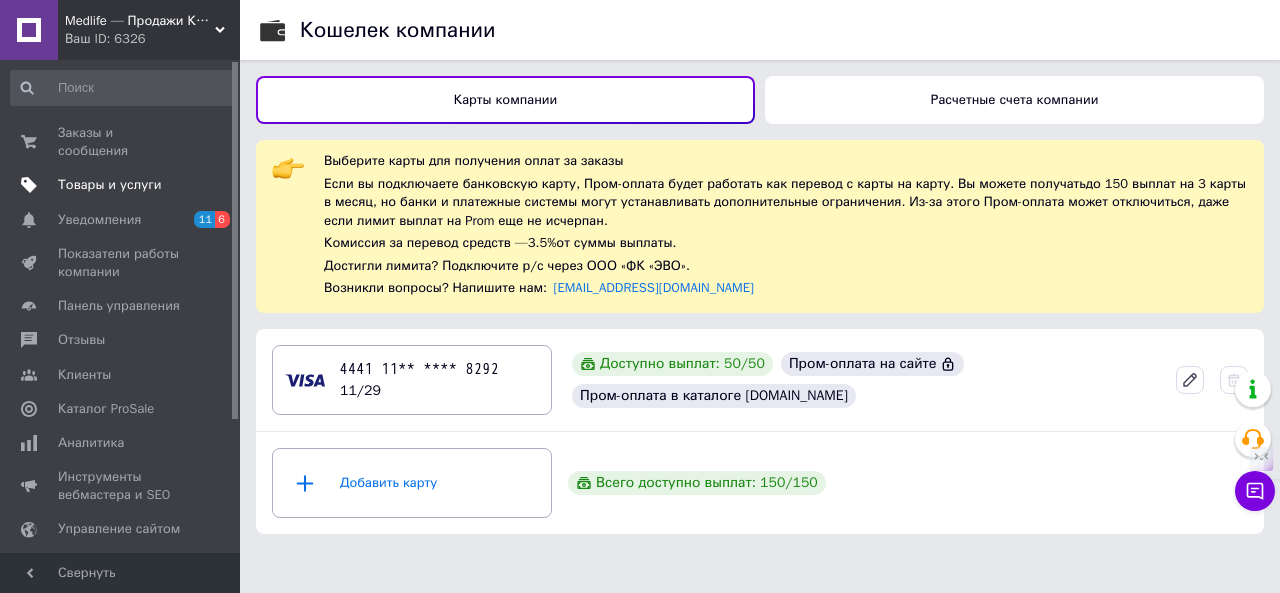 click on "Товары и услуги" at bounding box center [121, 185] 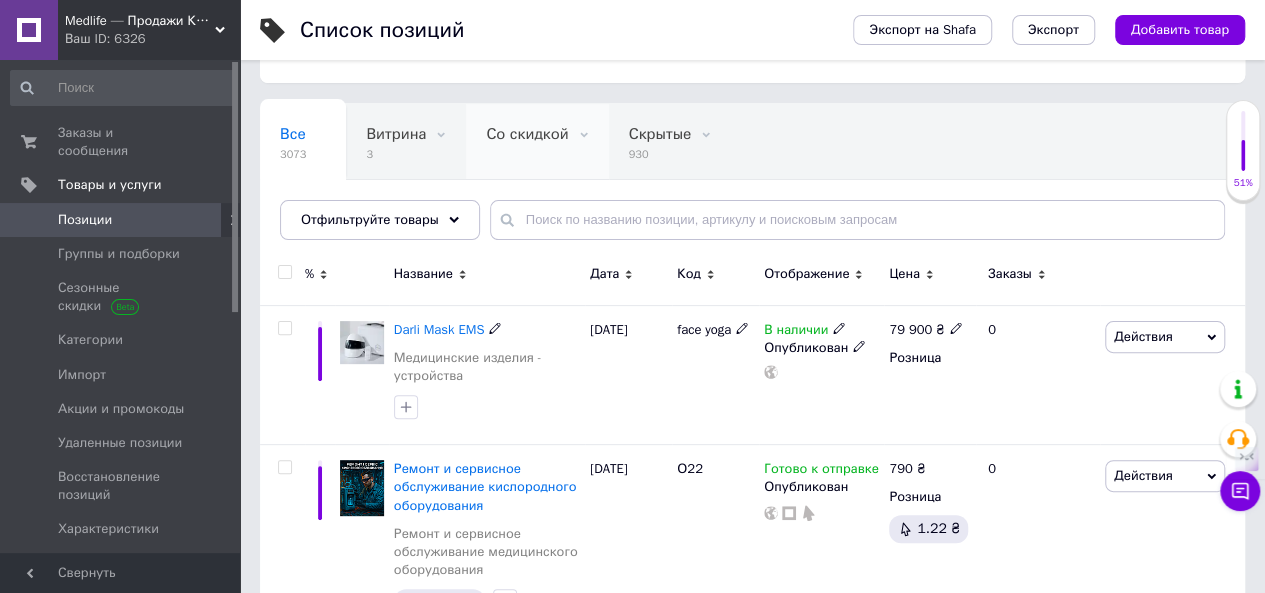 scroll, scrollTop: 0, scrollLeft: 0, axis: both 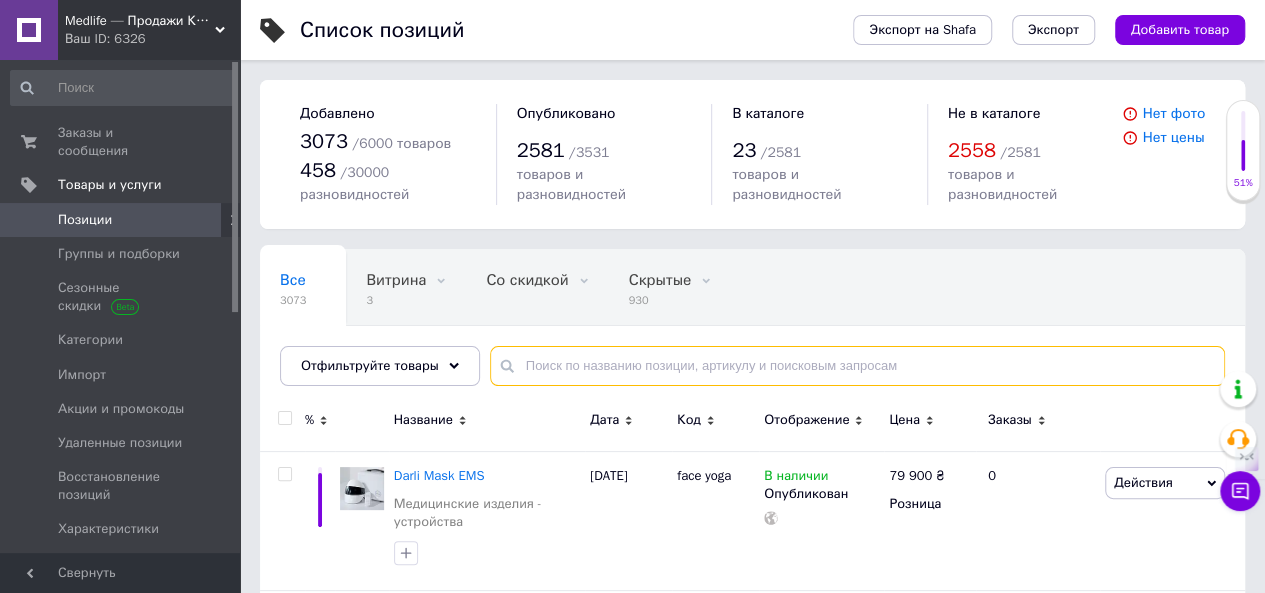 click at bounding box center [857, 366] 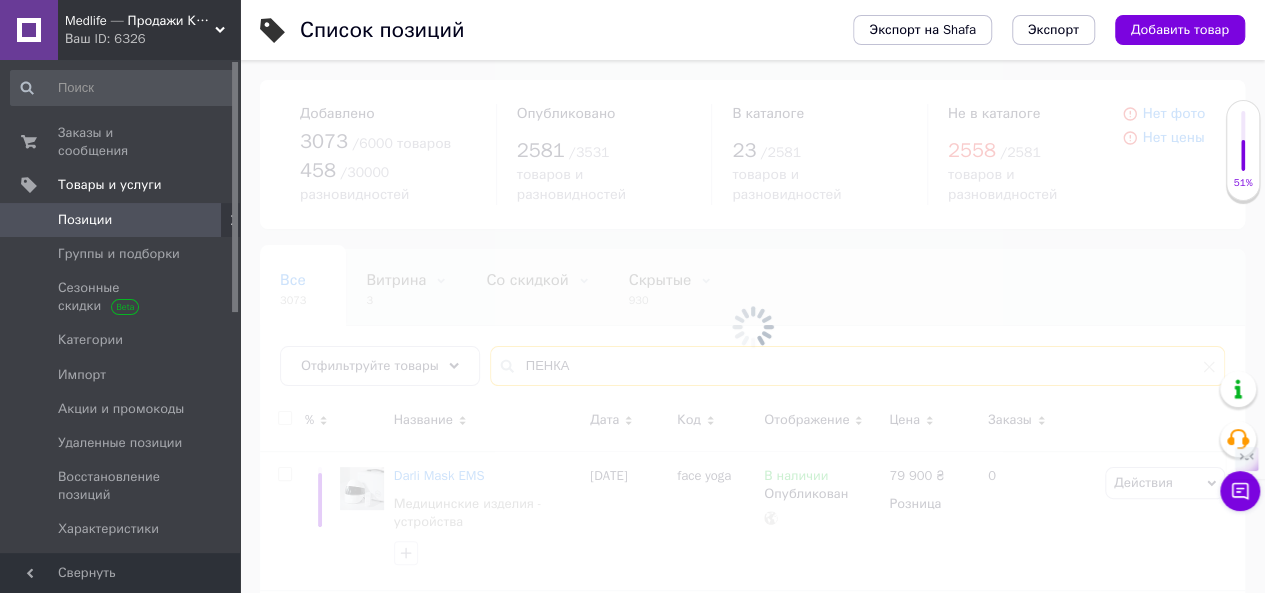 type on "ПЕНКА" 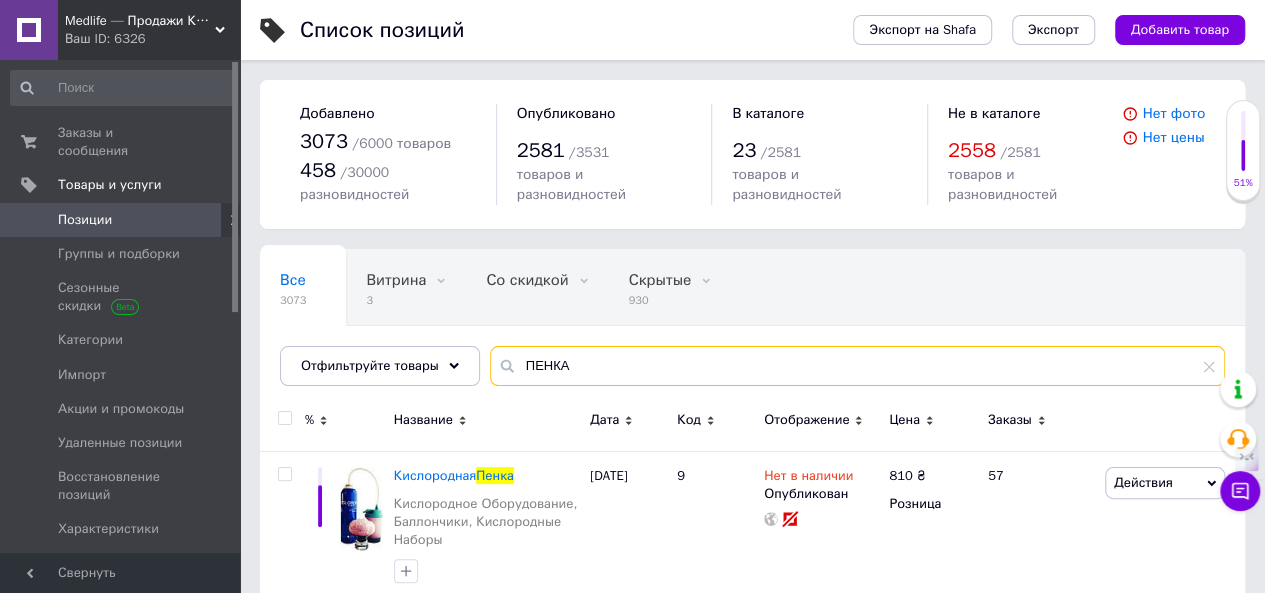 click on "ПЕНКА" at bounding box center (857, 366) 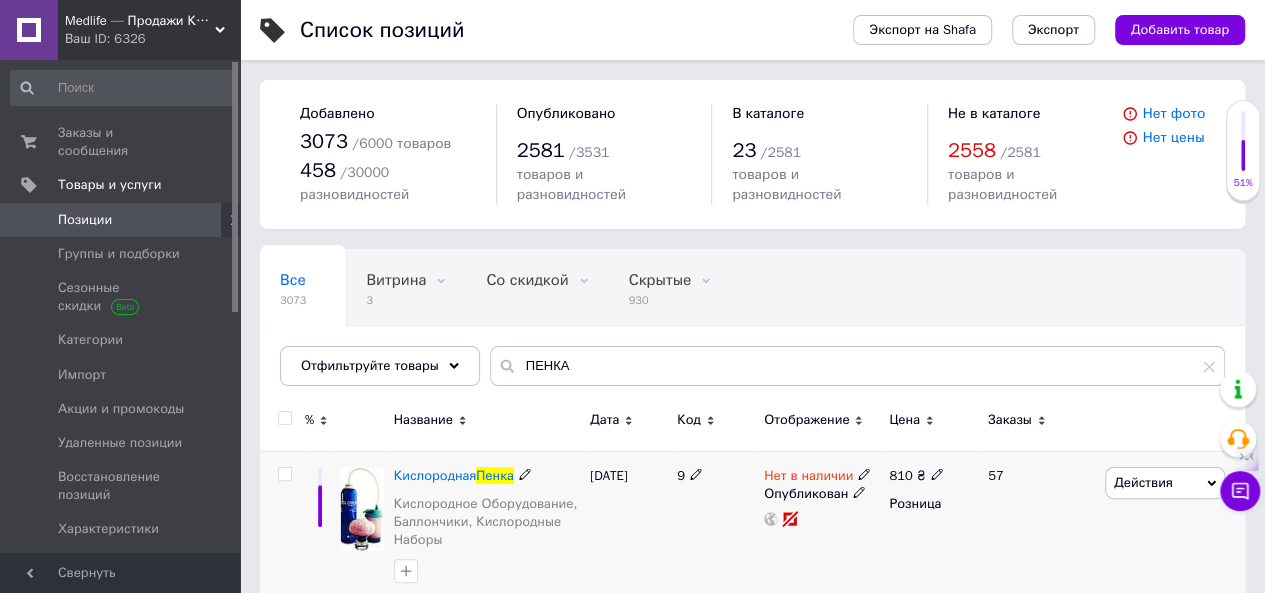 click on "57" at bounding box center [1038, 530] 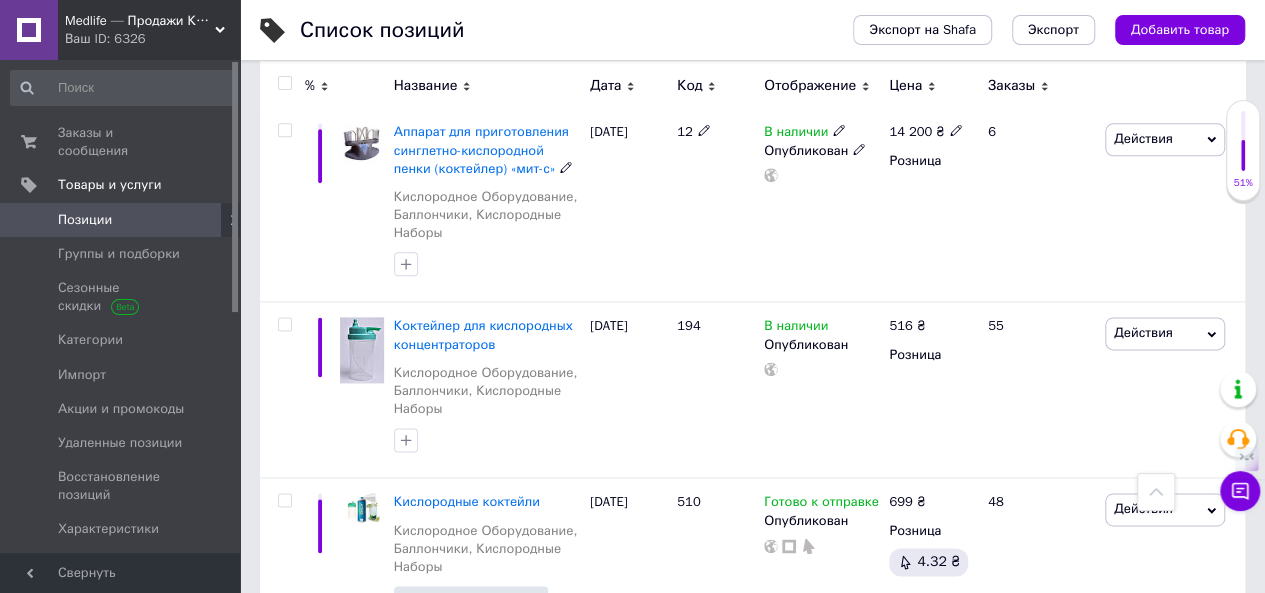 scroll, scrollTop: 1162, scrollLeft: 0, axis: vertical 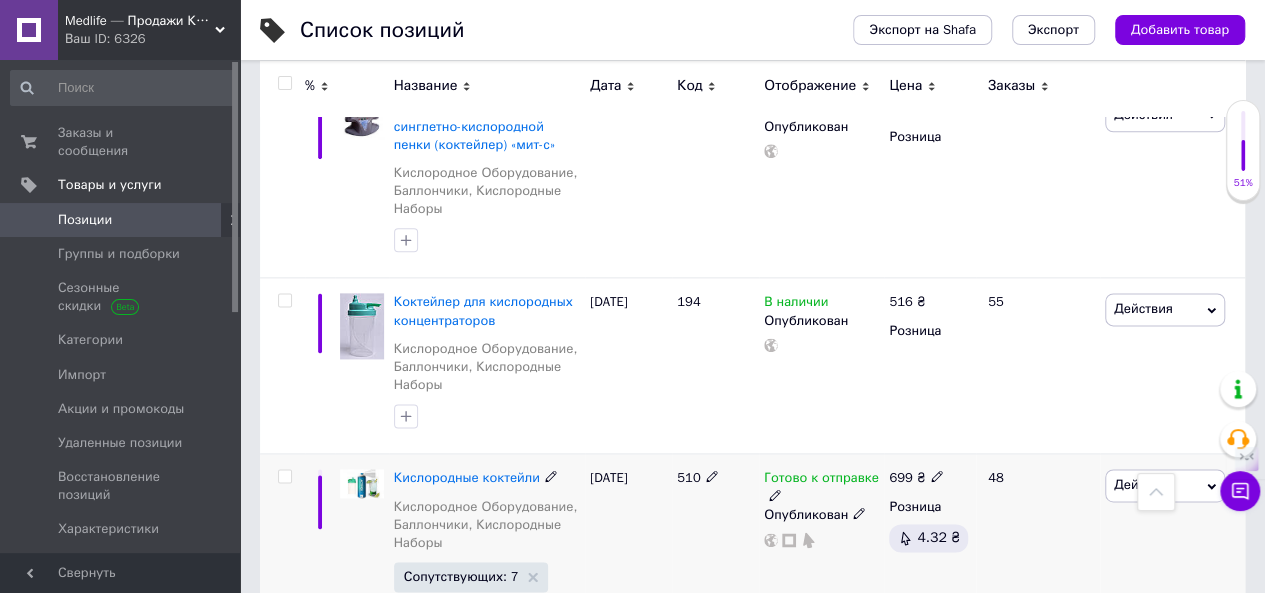 click 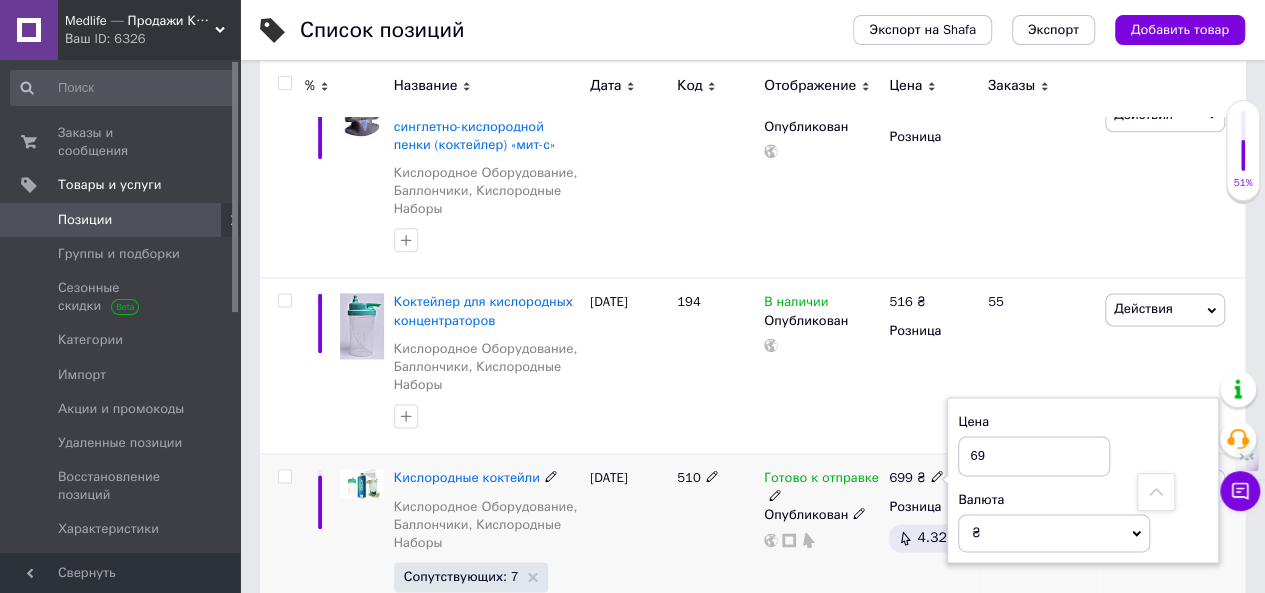 type on "6" 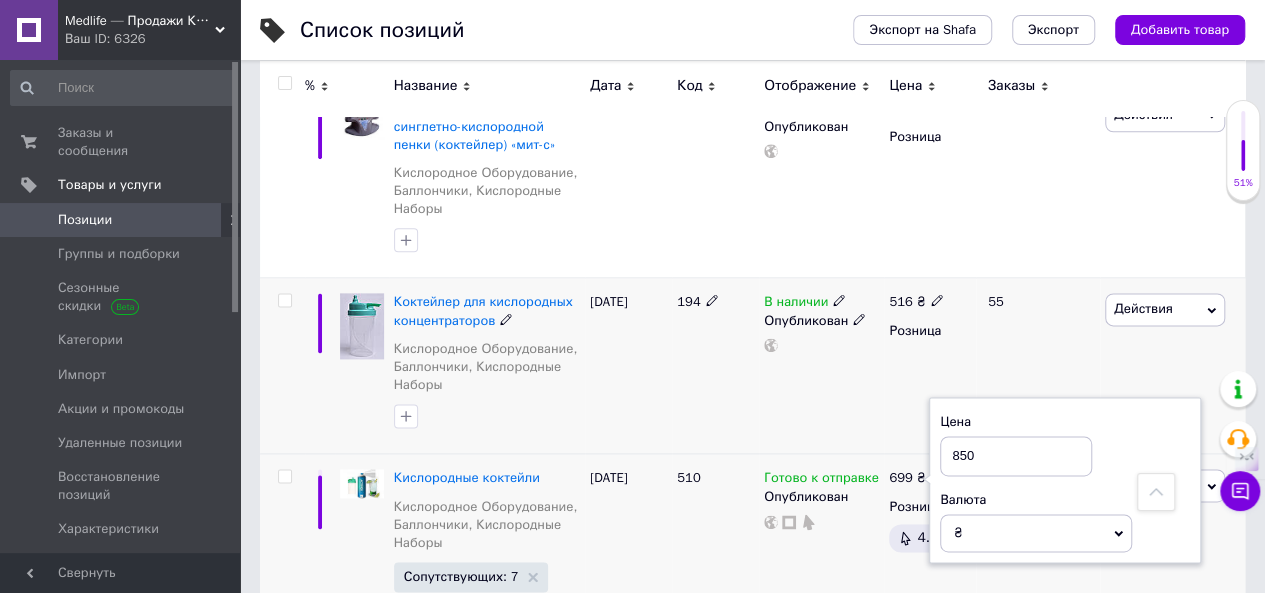 type on "850" 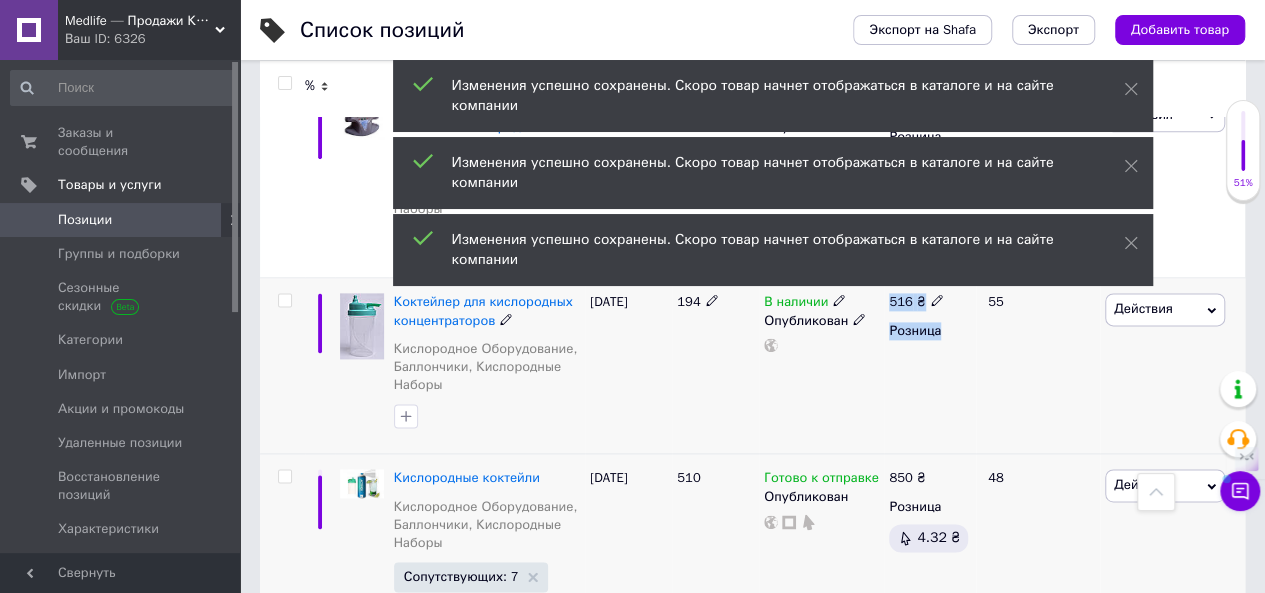 drag, startPoint x: 840, startPoint y: 347, endPoint x: 951, endPoint y: 369, distance: 113.15918 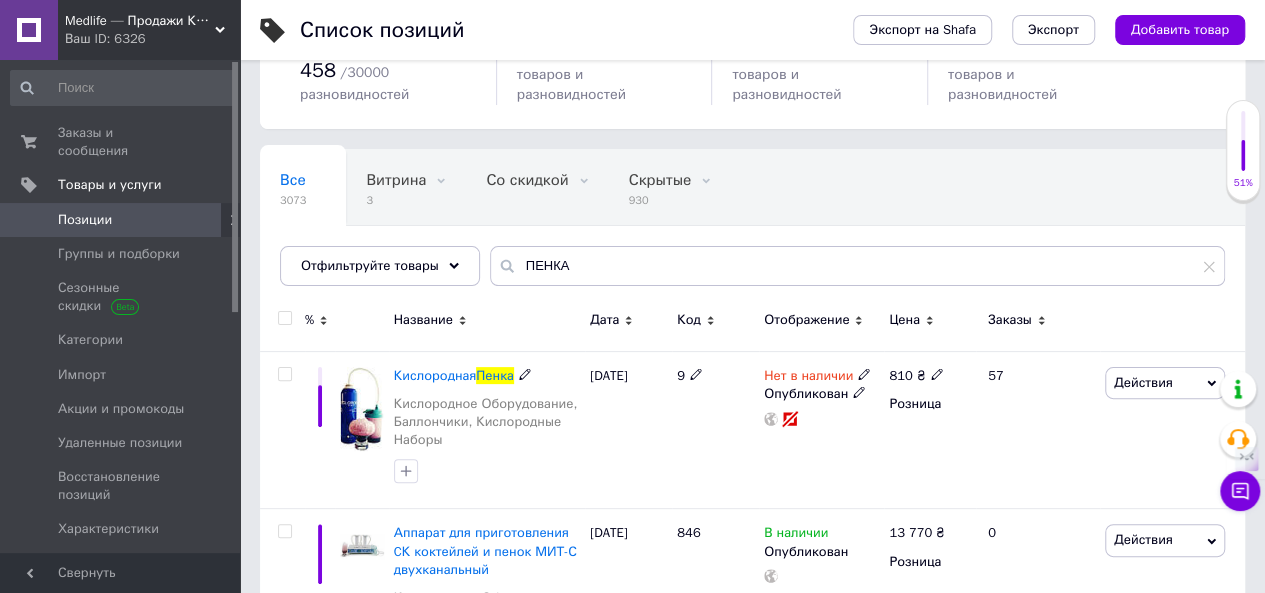 scroll, scrollTop: 0, scrollLeft: 0, axis: both 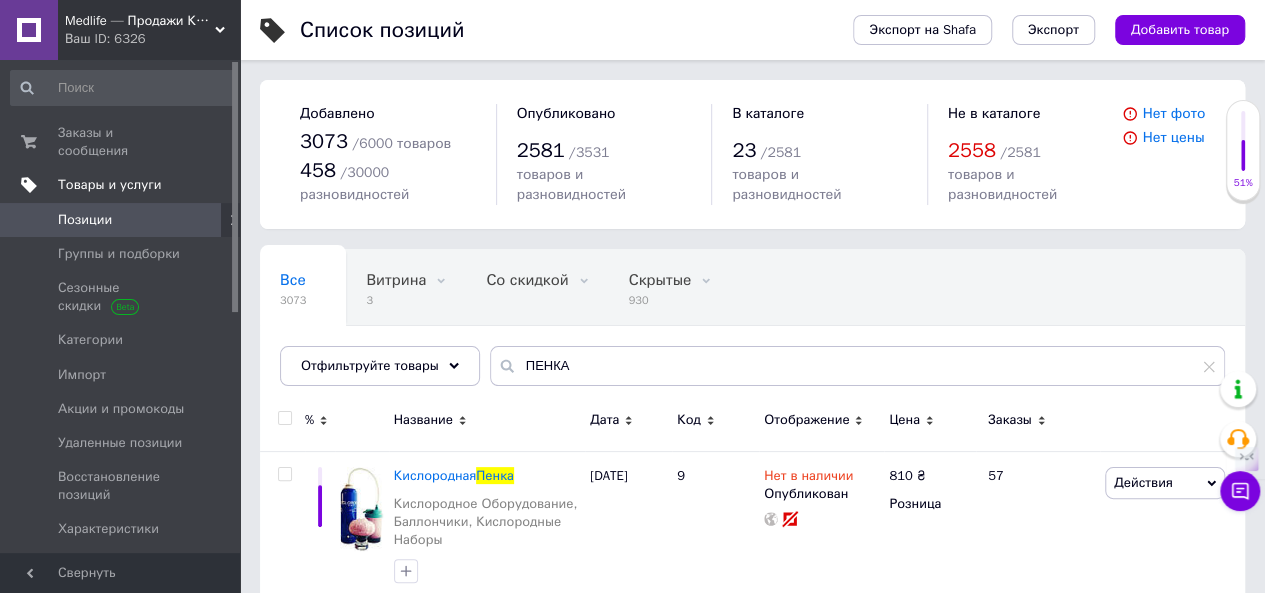 click on "Товары и услуги" at bounding box center (149, 185) 